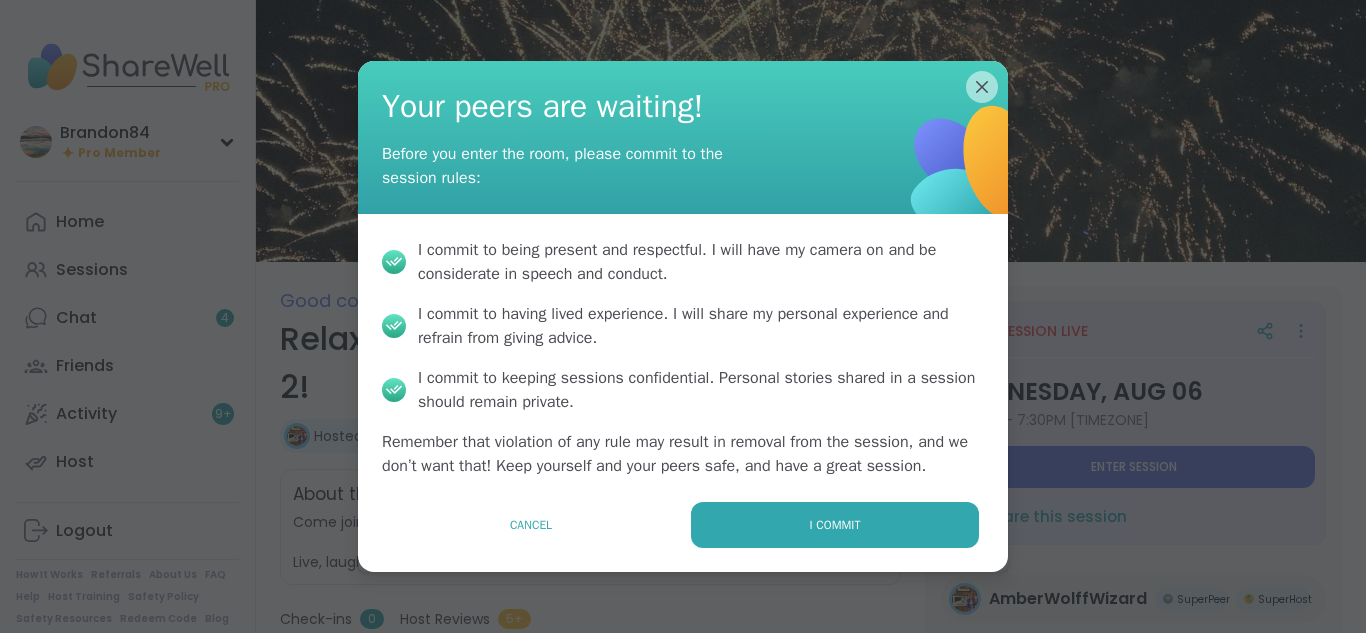scroll, scrollTop: 0, scrollLeft: 0, axis: both 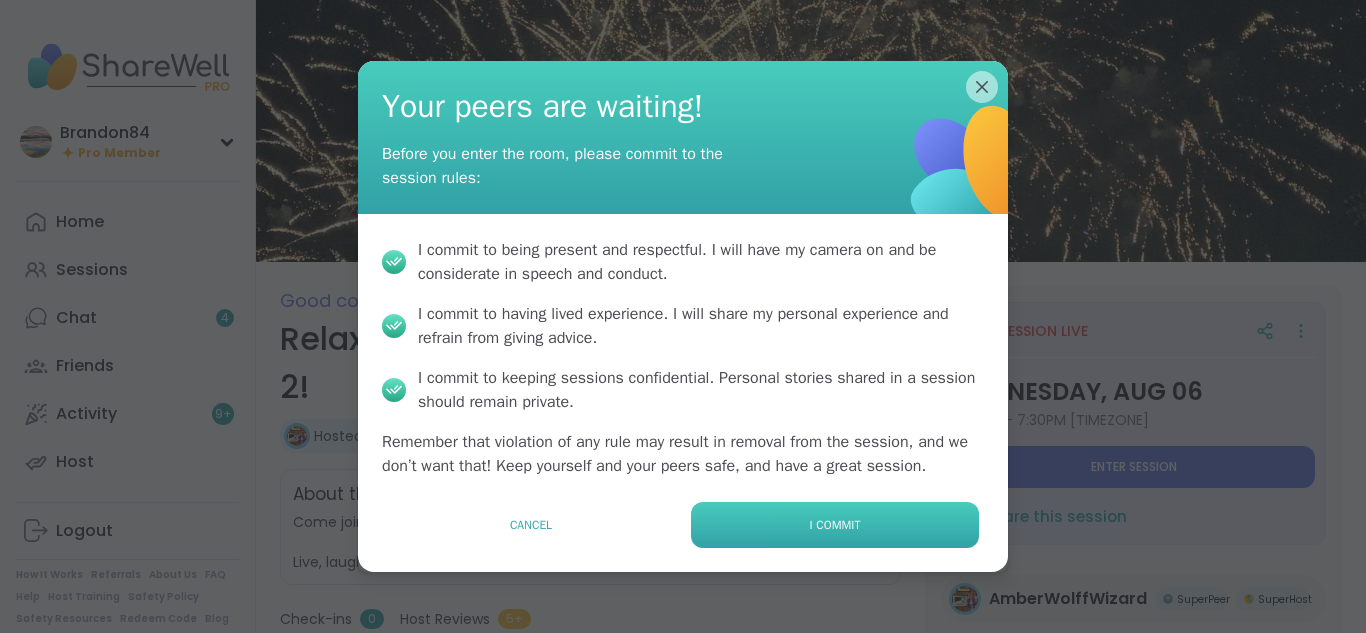 click on "I commit" at bounding box center [835, 525] 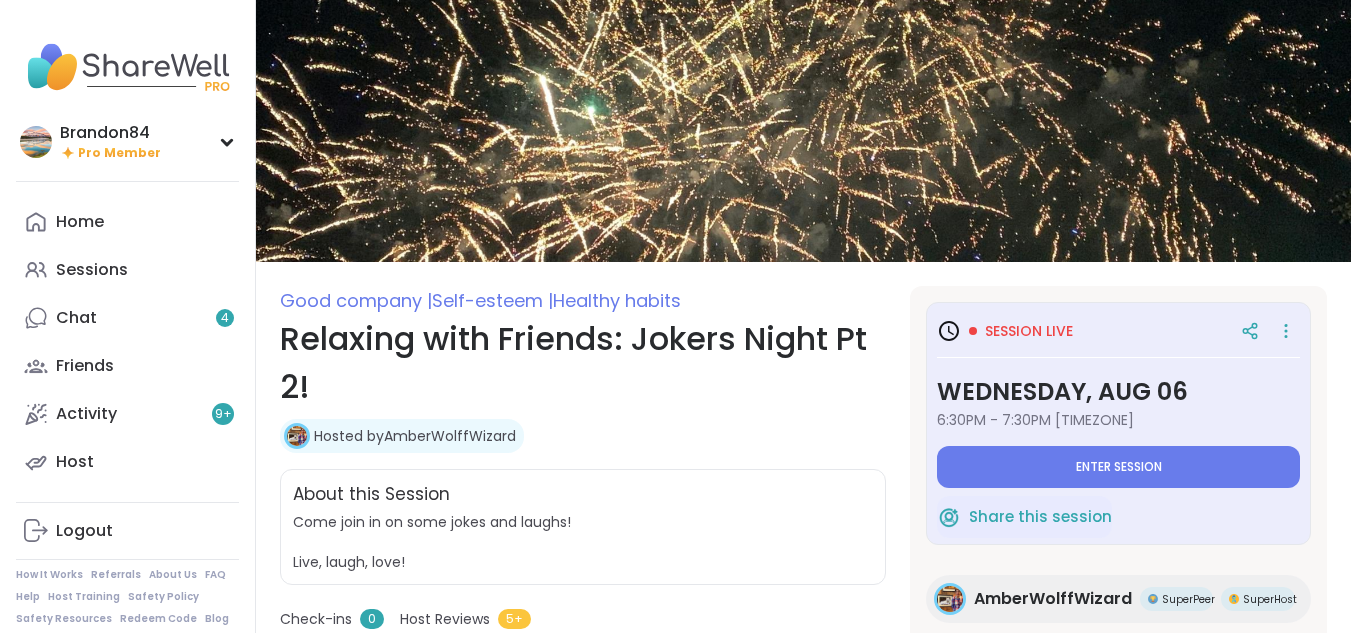 type on "*" 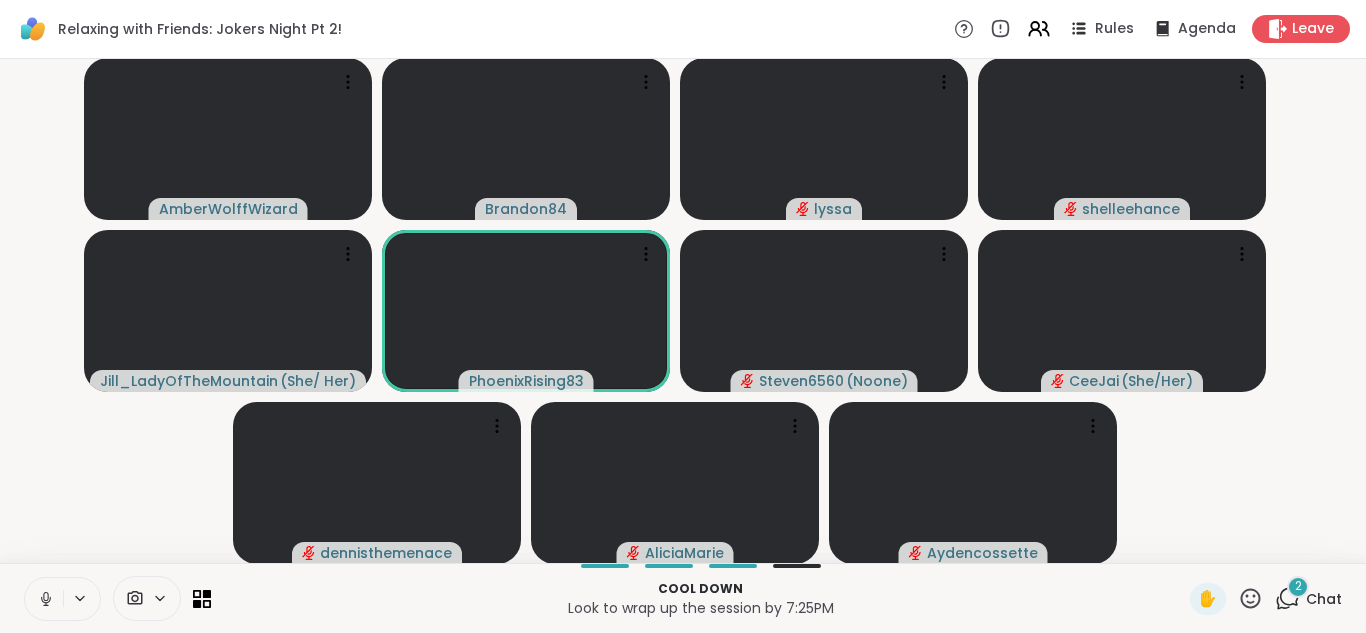 click 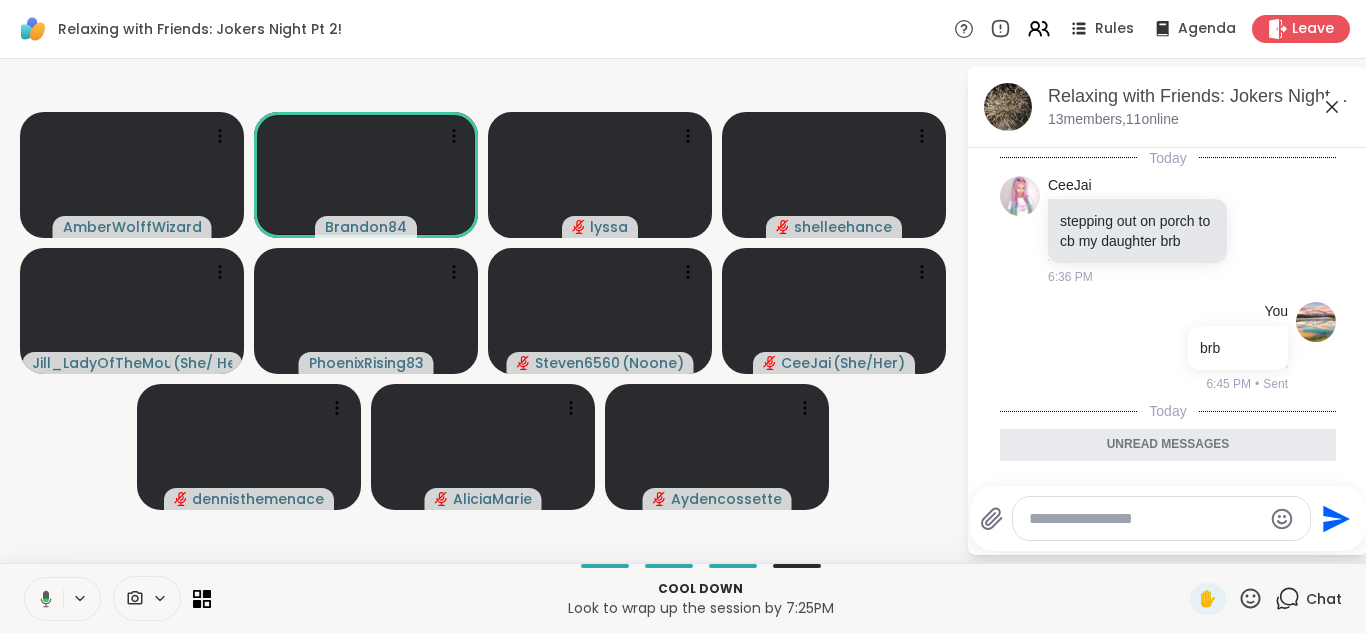 scroll, scrollTop: 277, scrollLeft: 0, axis: vertical 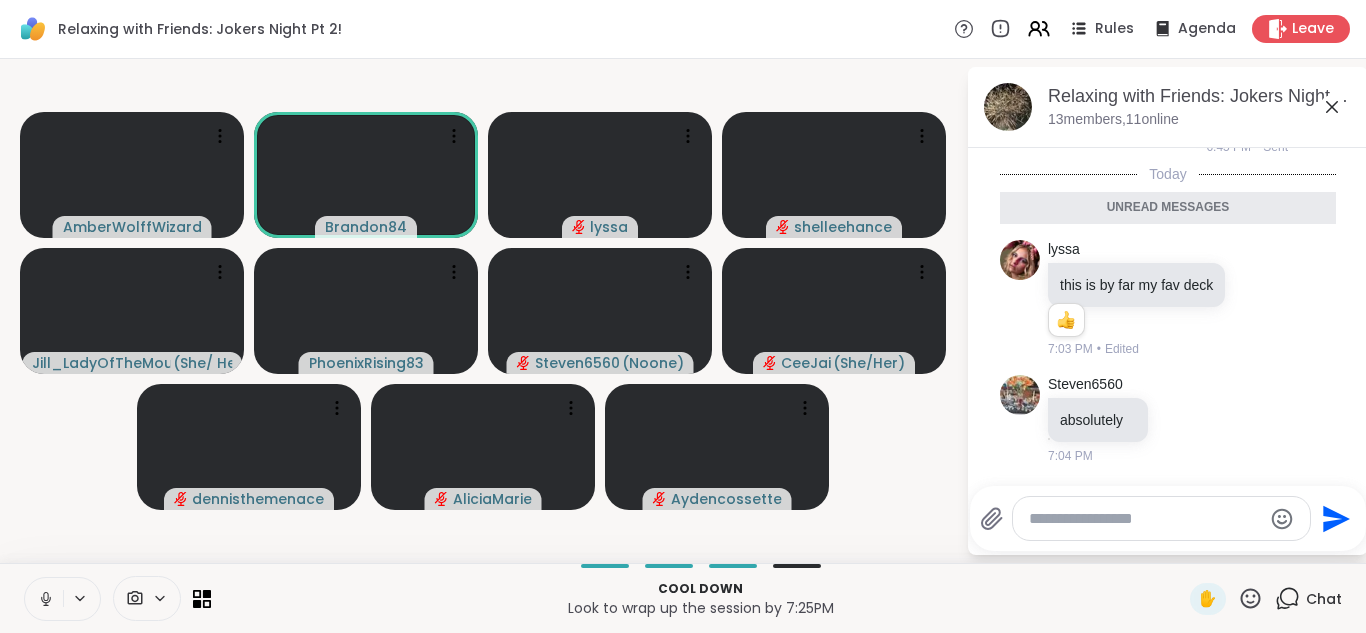click 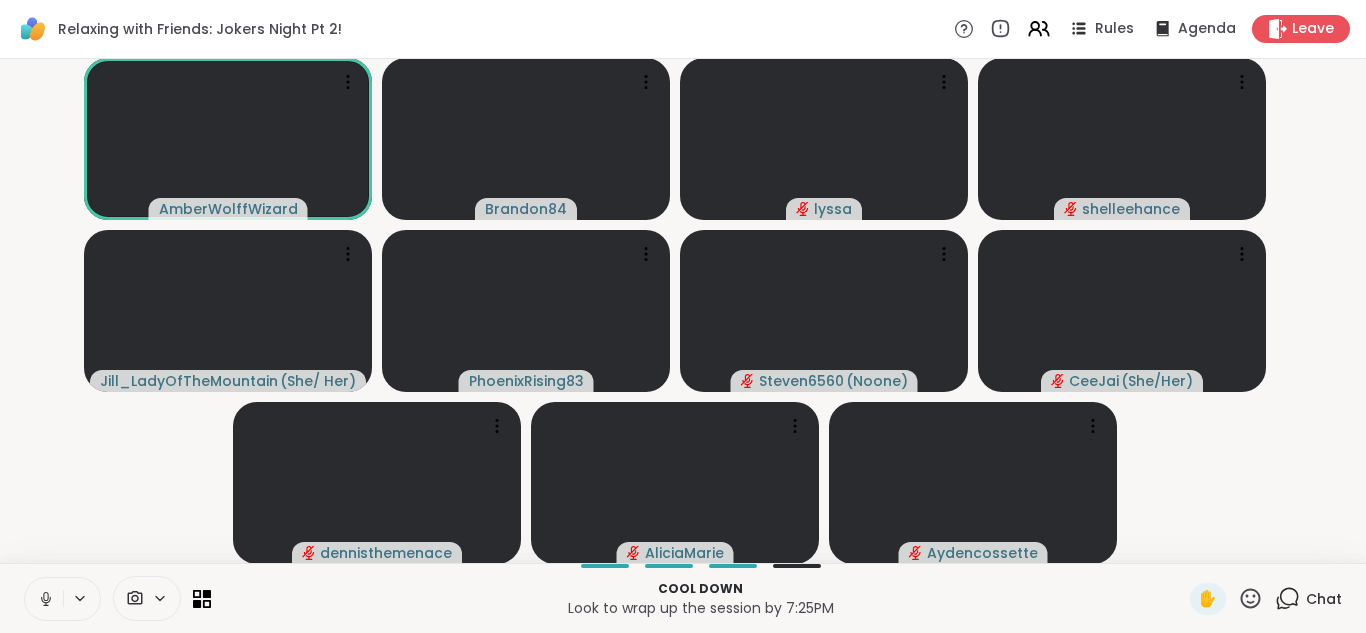 click 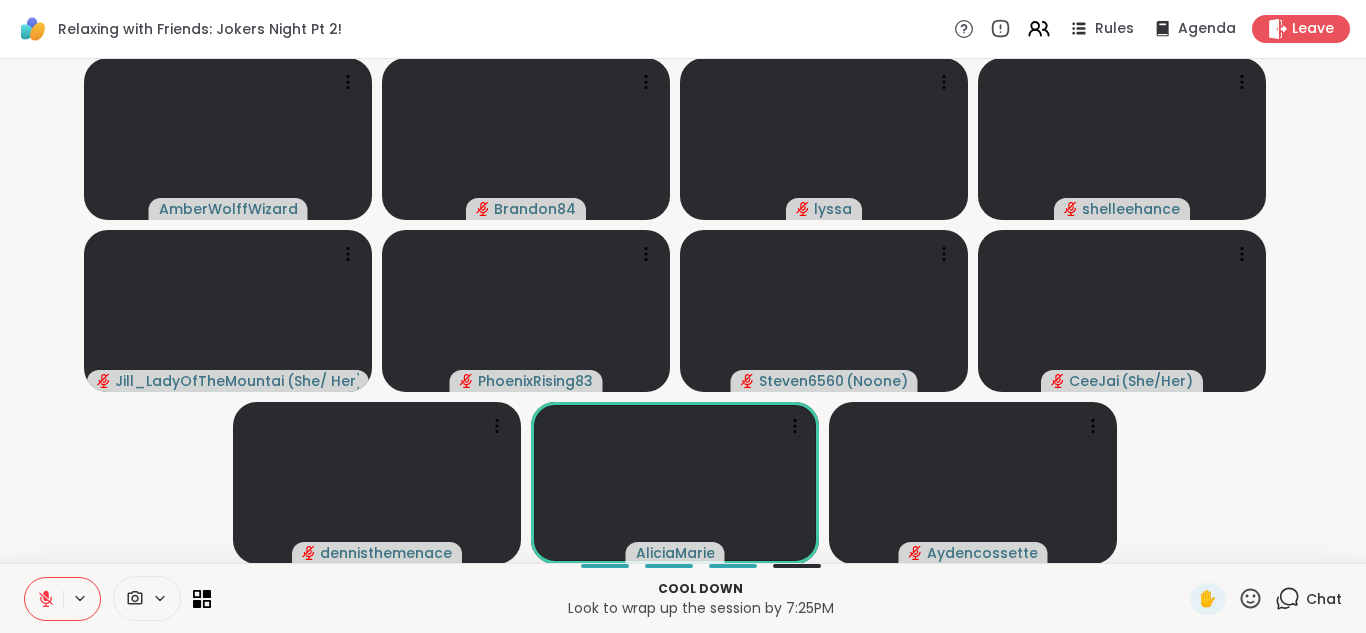 type 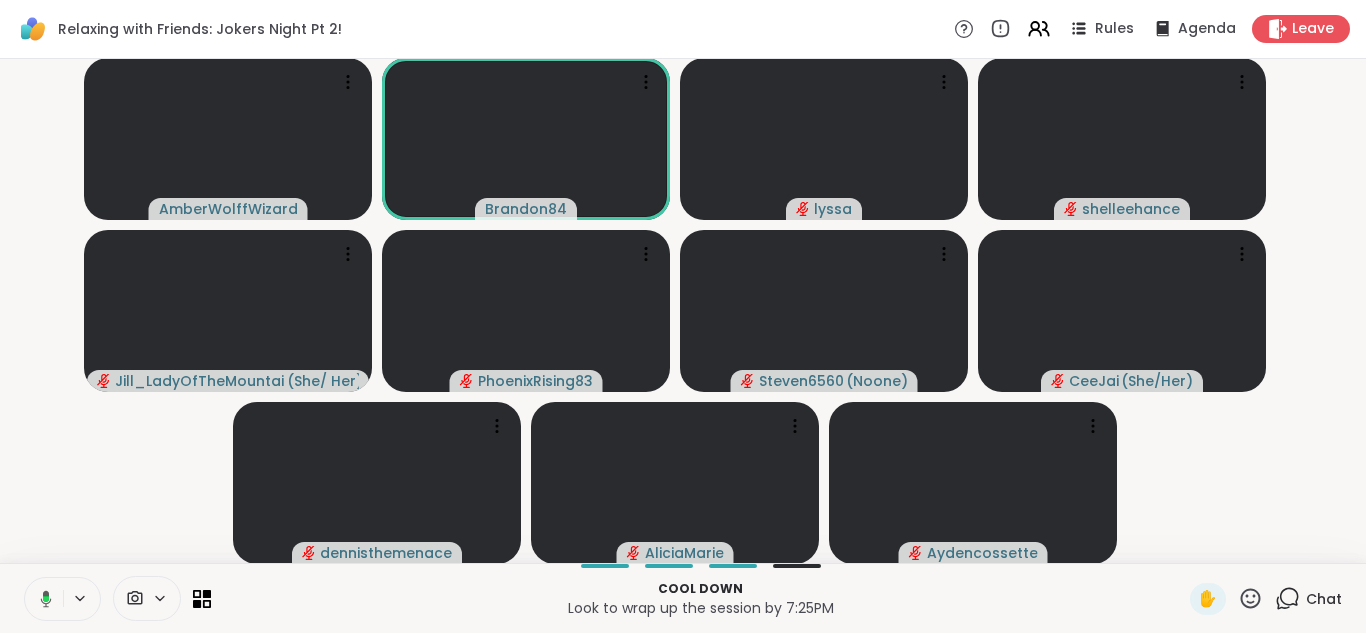 click at bounding box center [42, 599] 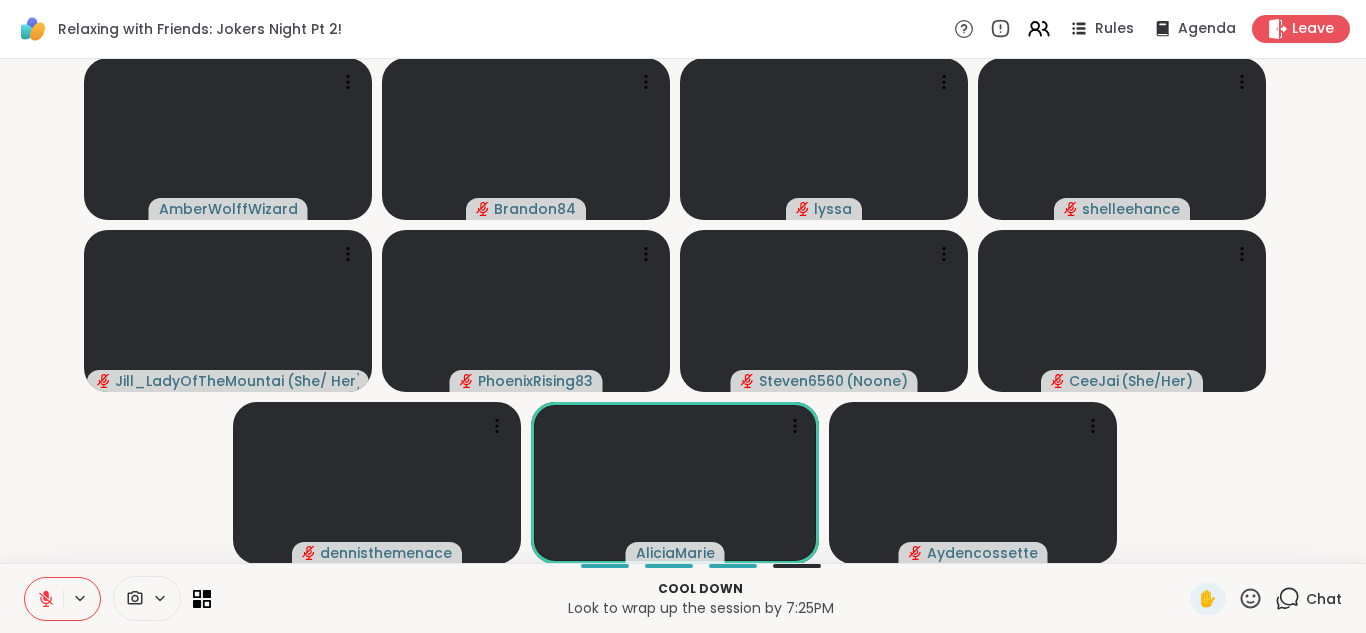 click 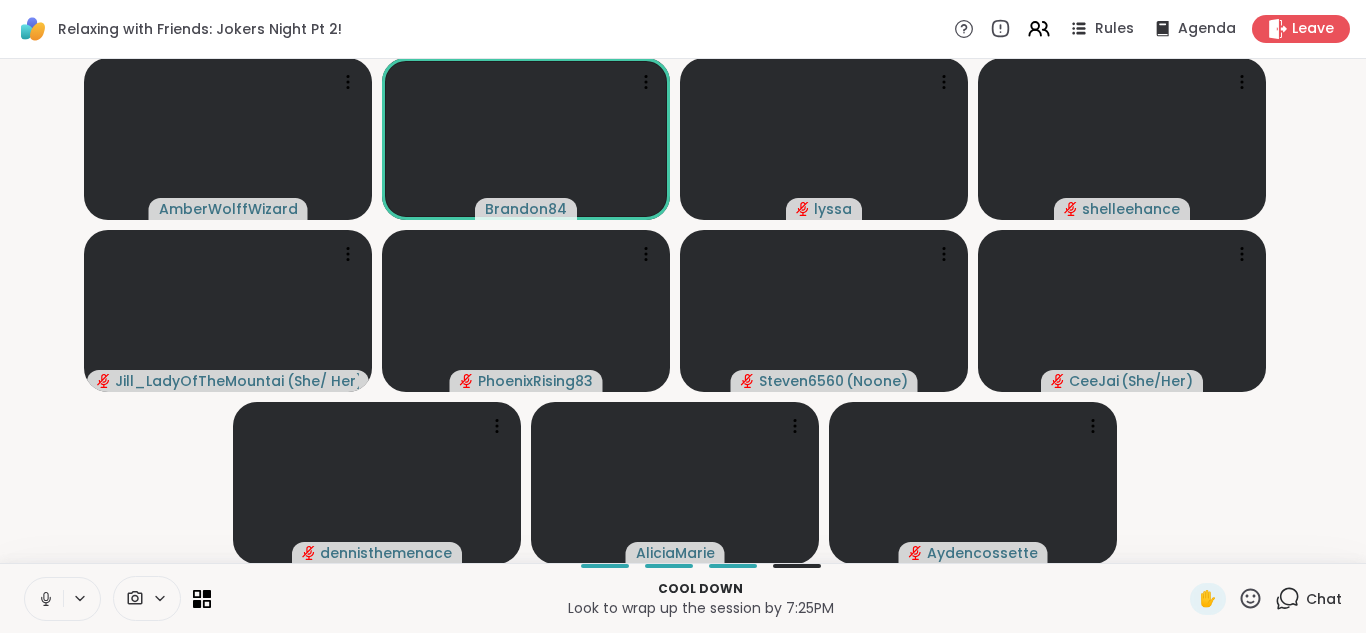 click 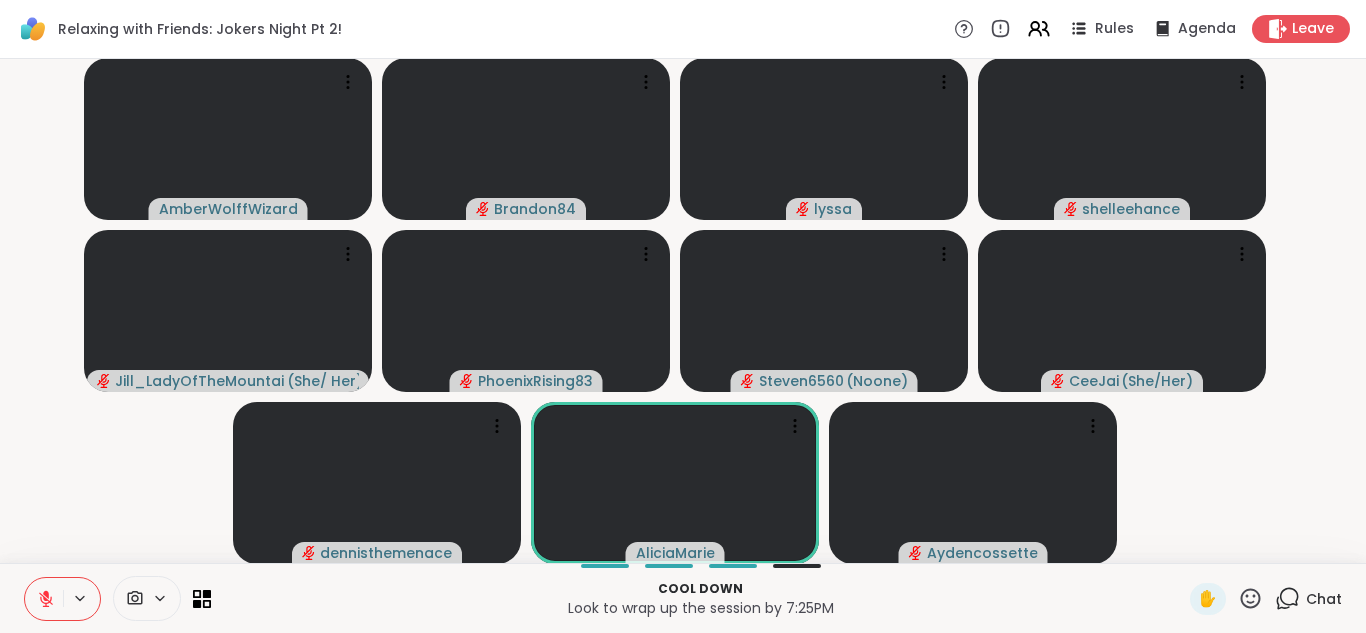 click at bounding box center [44, 599] 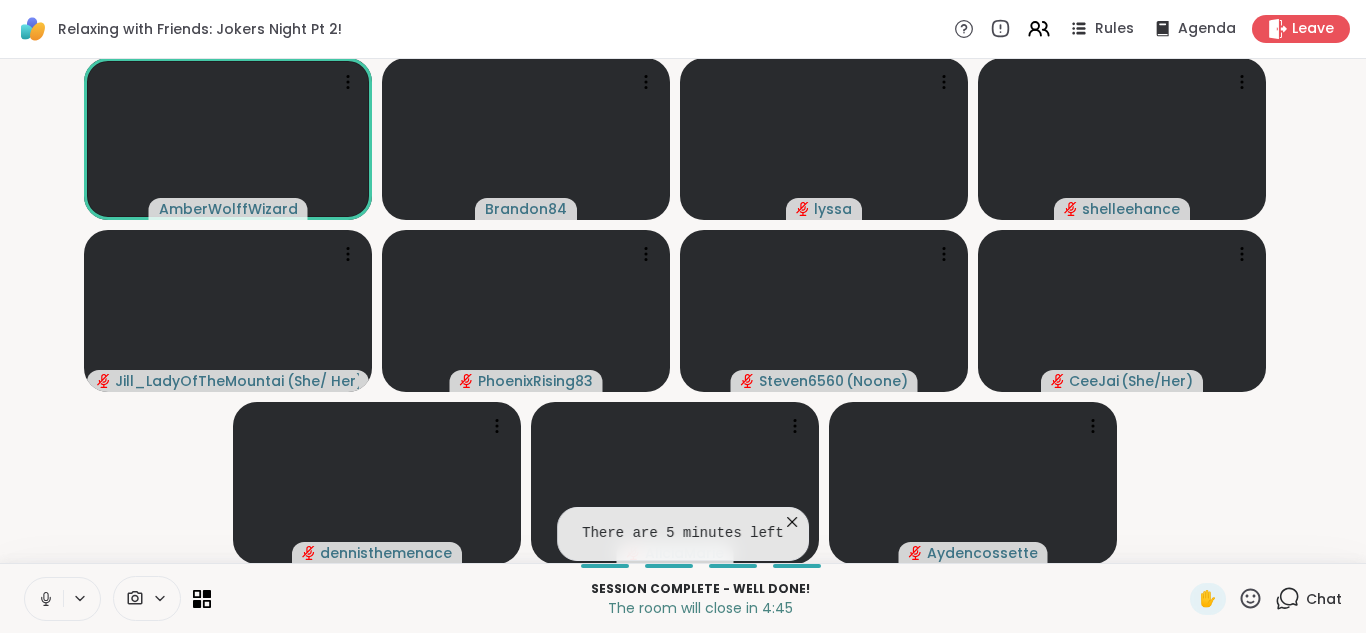 click at bounding box center [44, 599] 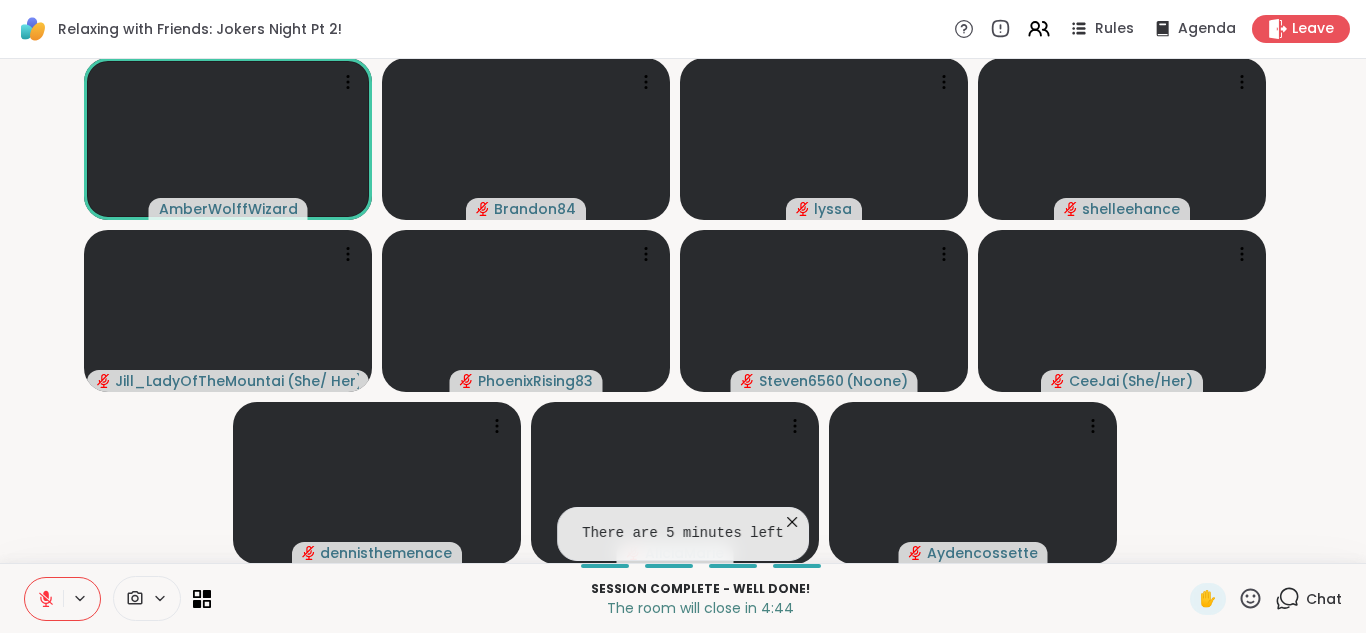 click at bounding box center [44, 599] 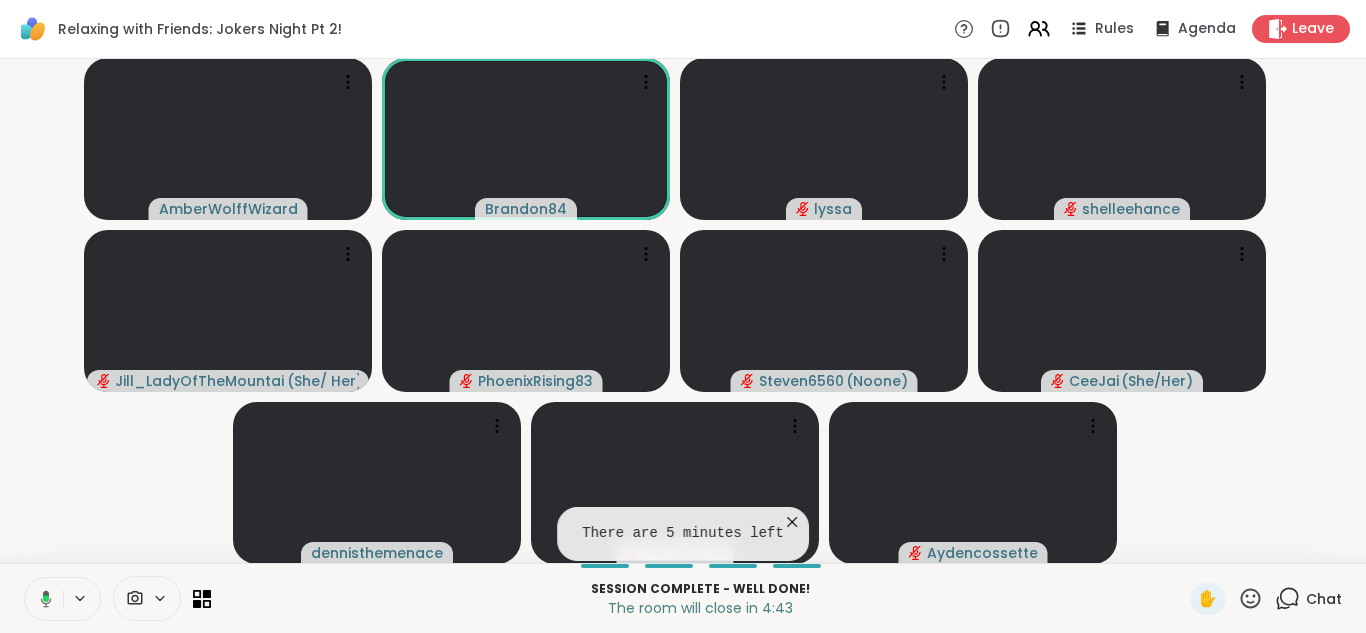 click at bounding box center [42, 599] 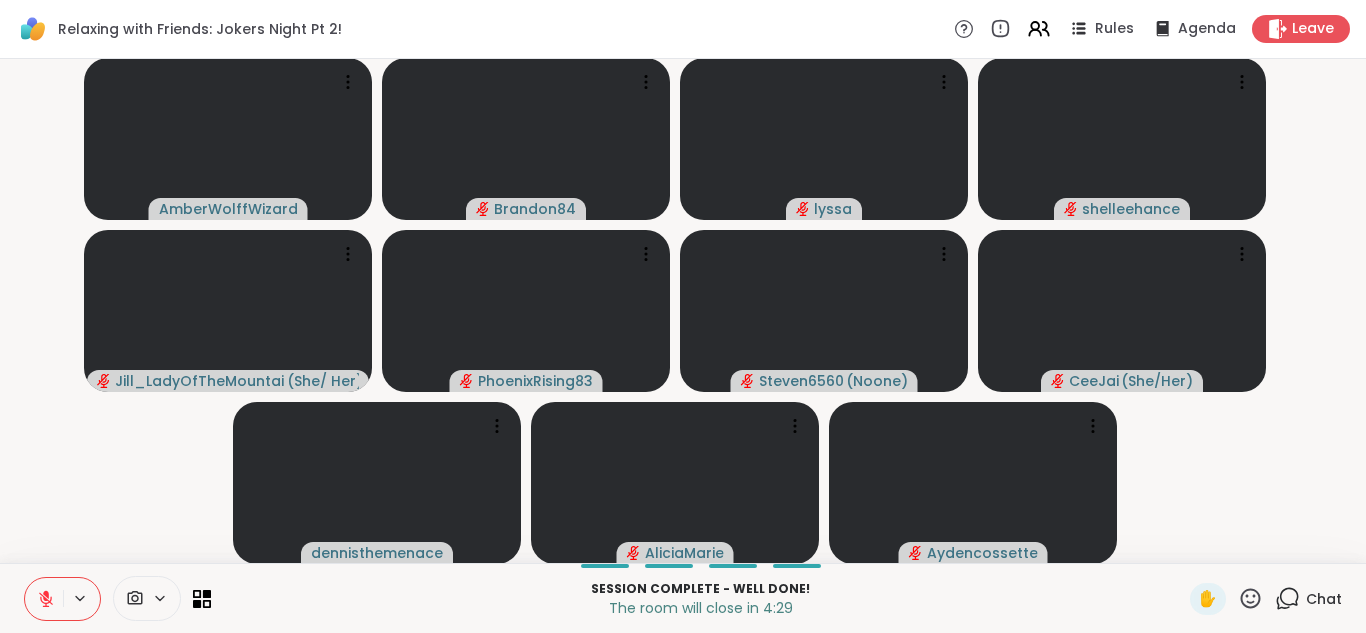 click at bounding box center (44, 599) 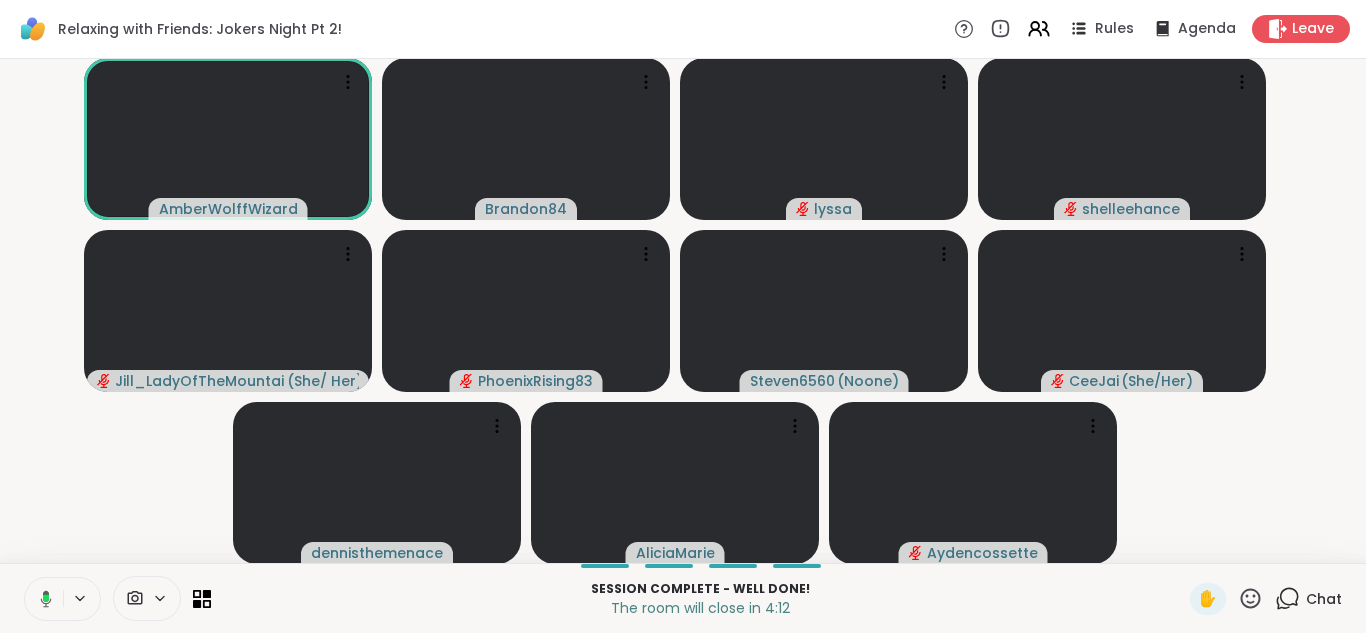 click at bounding box center [42, 599] 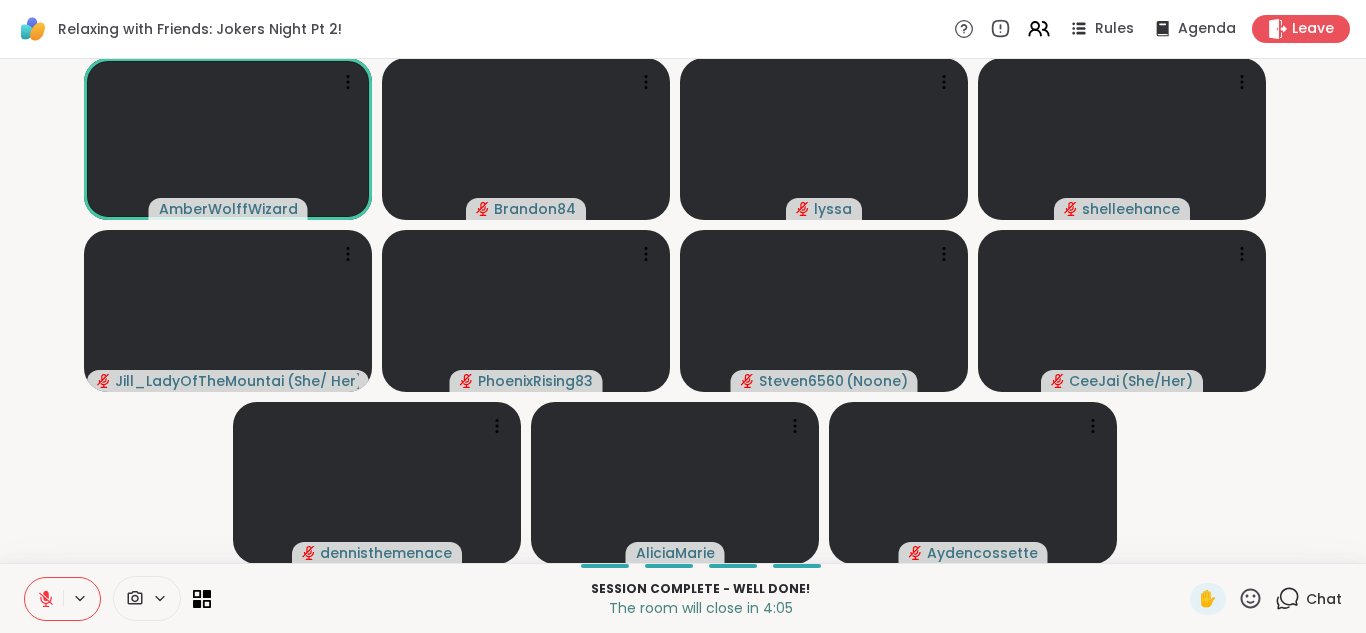 click at bounding box center [44, 599] 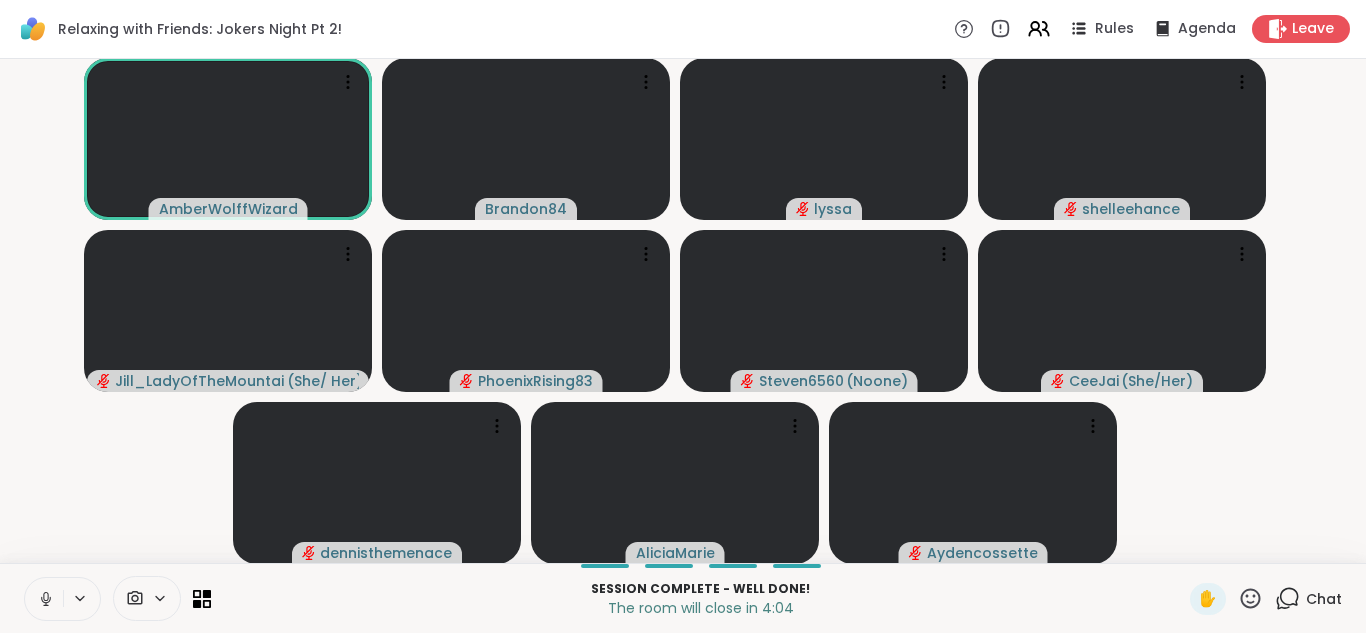 click at bounding box center [44, 599] 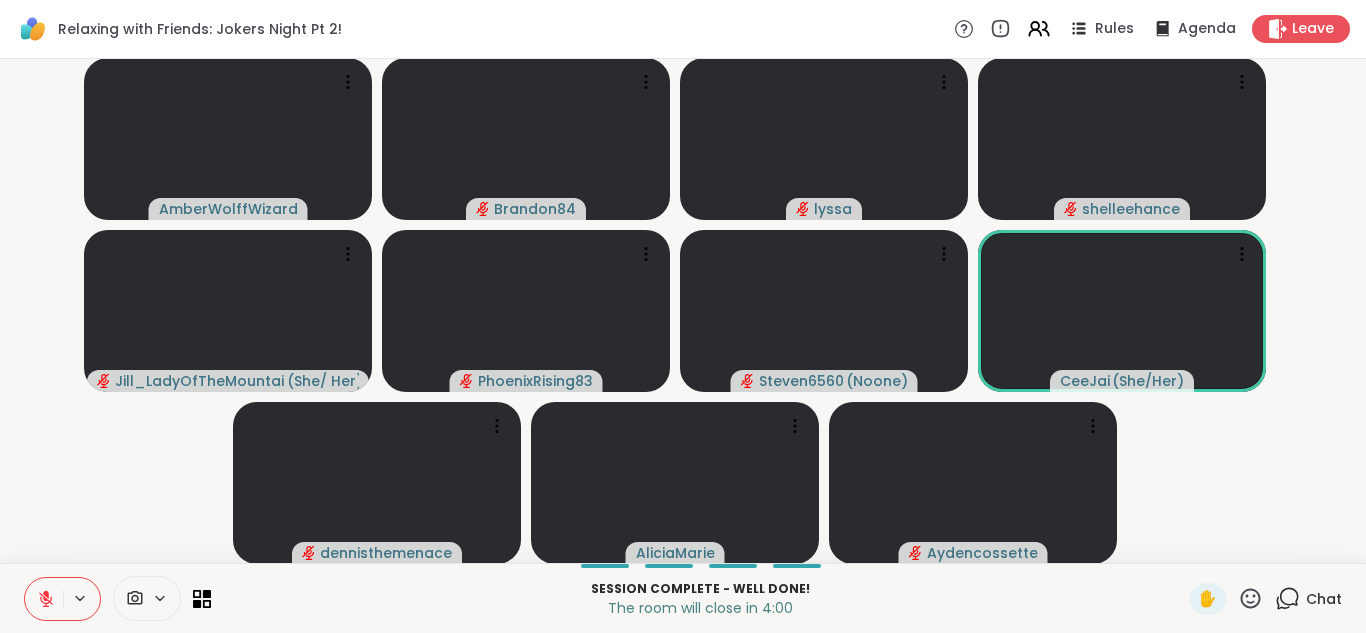 click at bounding box center [44, 599] 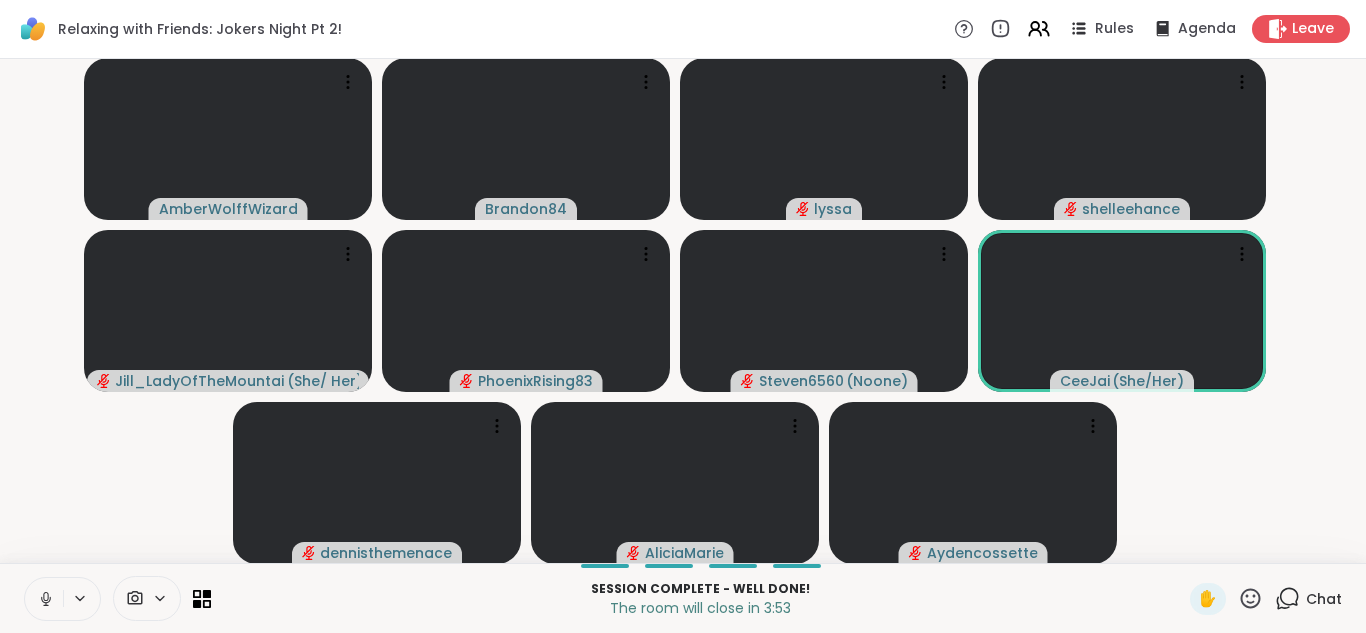 click 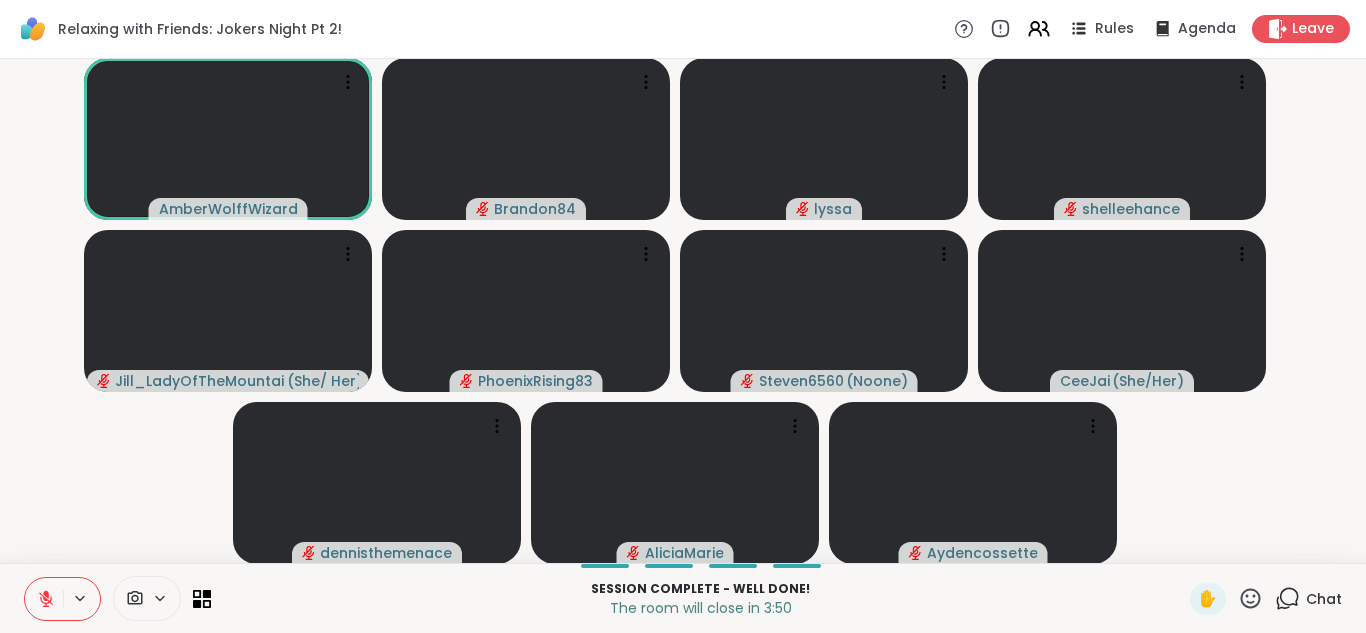click 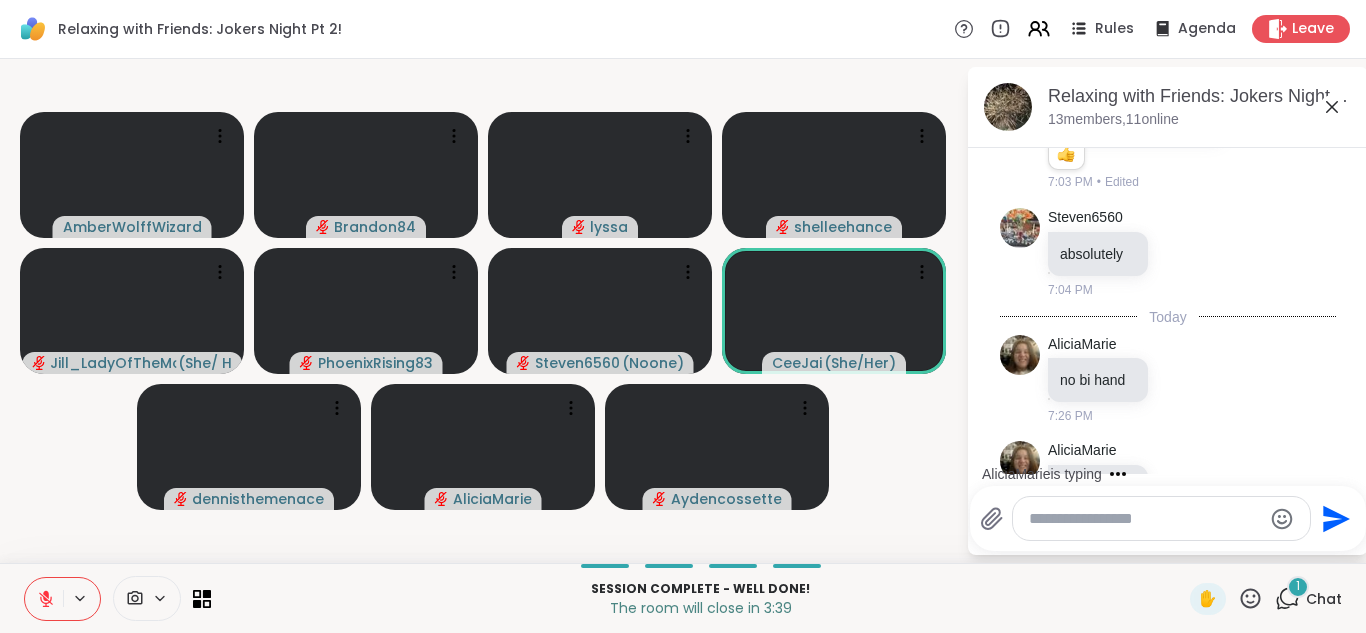 scroll, scrollTop: 442, scrollLeft: 0, axis: vertical 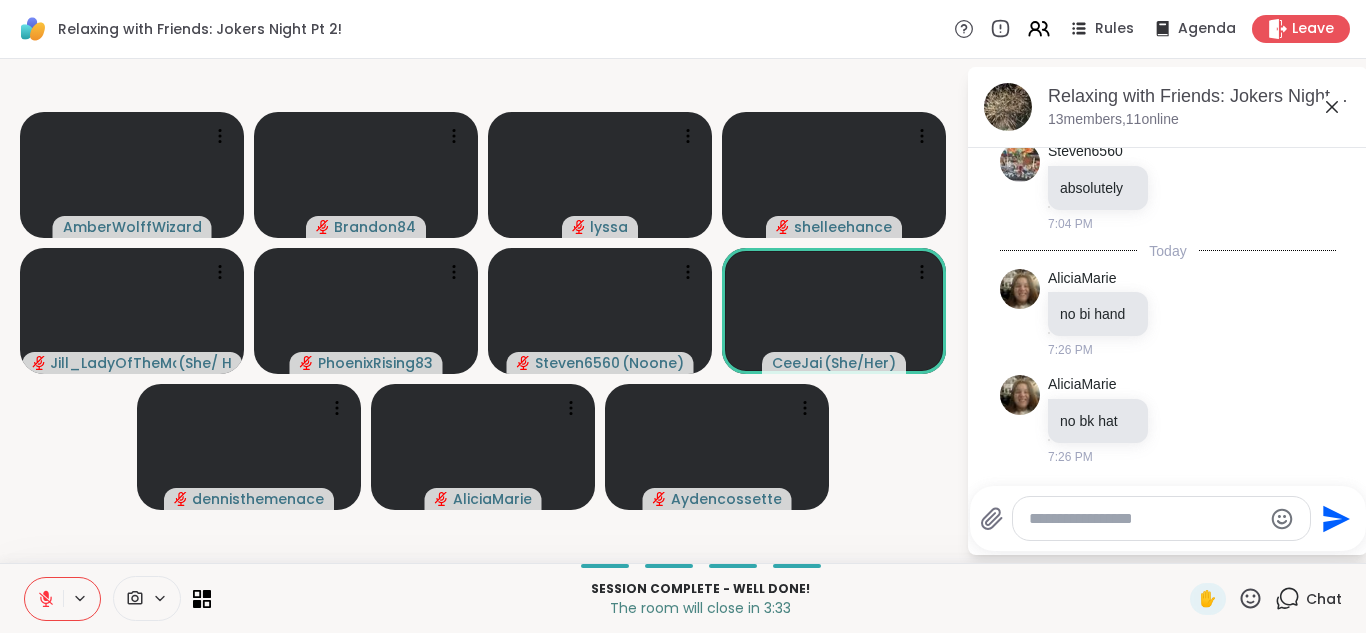 click at bounding box center (1145, 519) 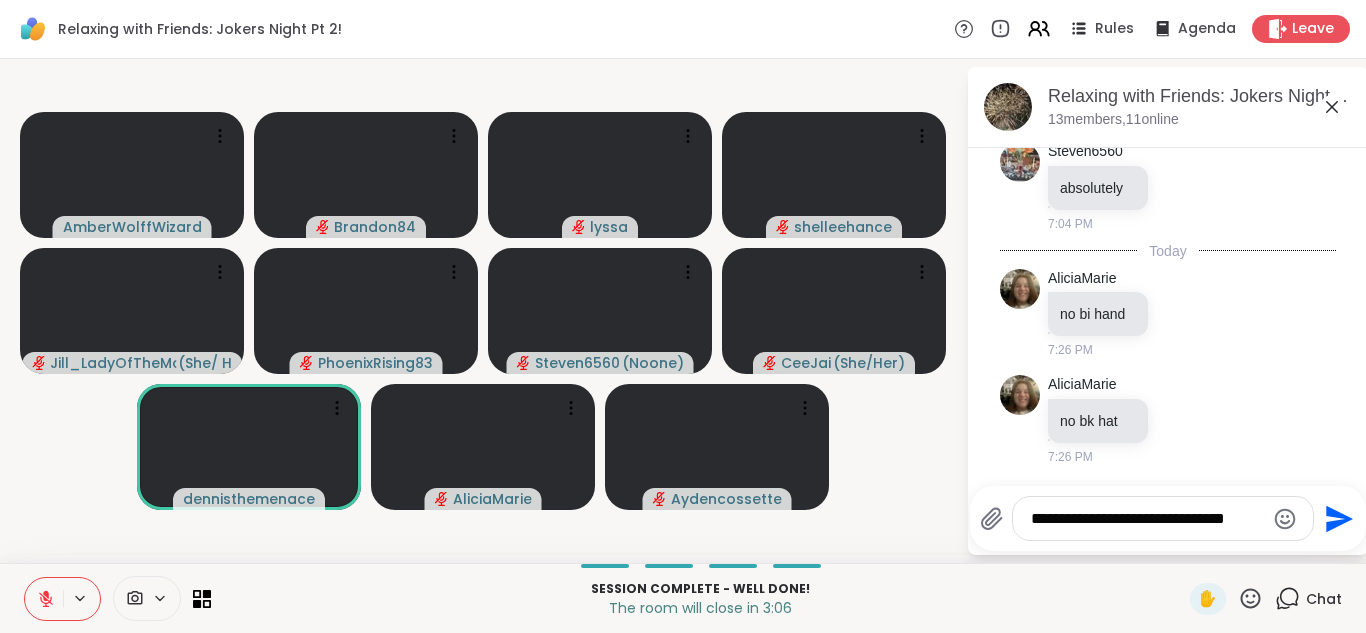 type on "**********" 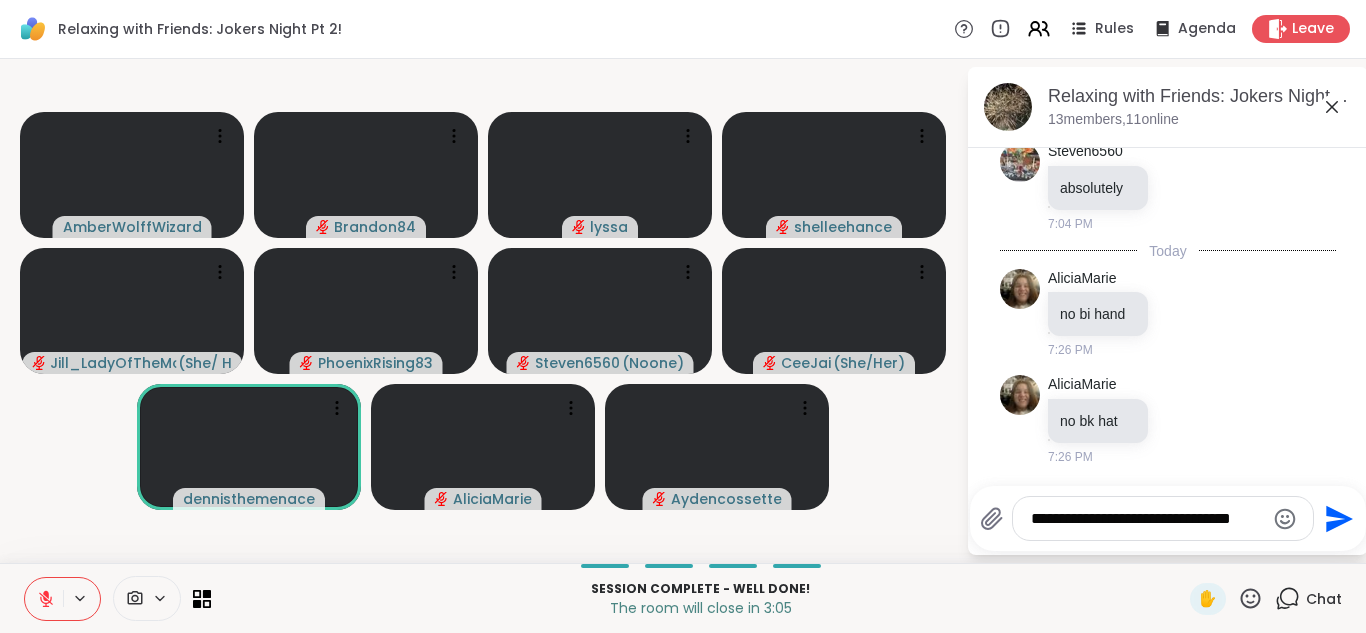 type 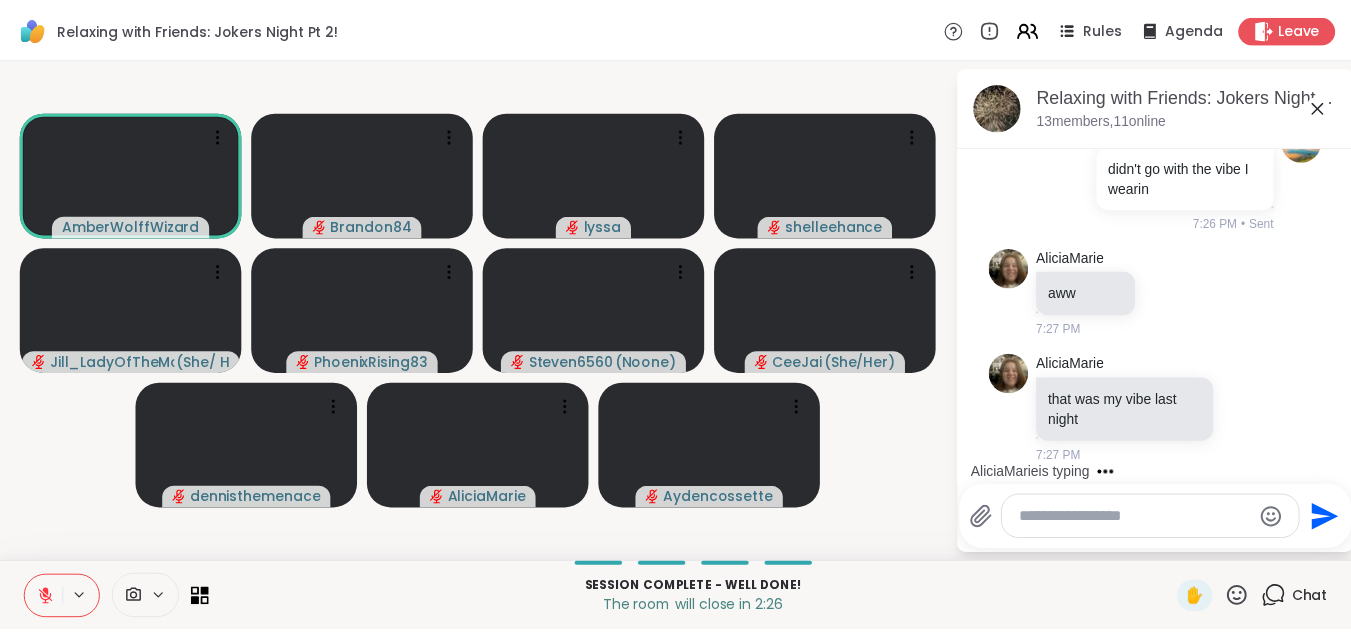 scroll, scrollTop: 929, scrollLeft: 0, axis: vertical 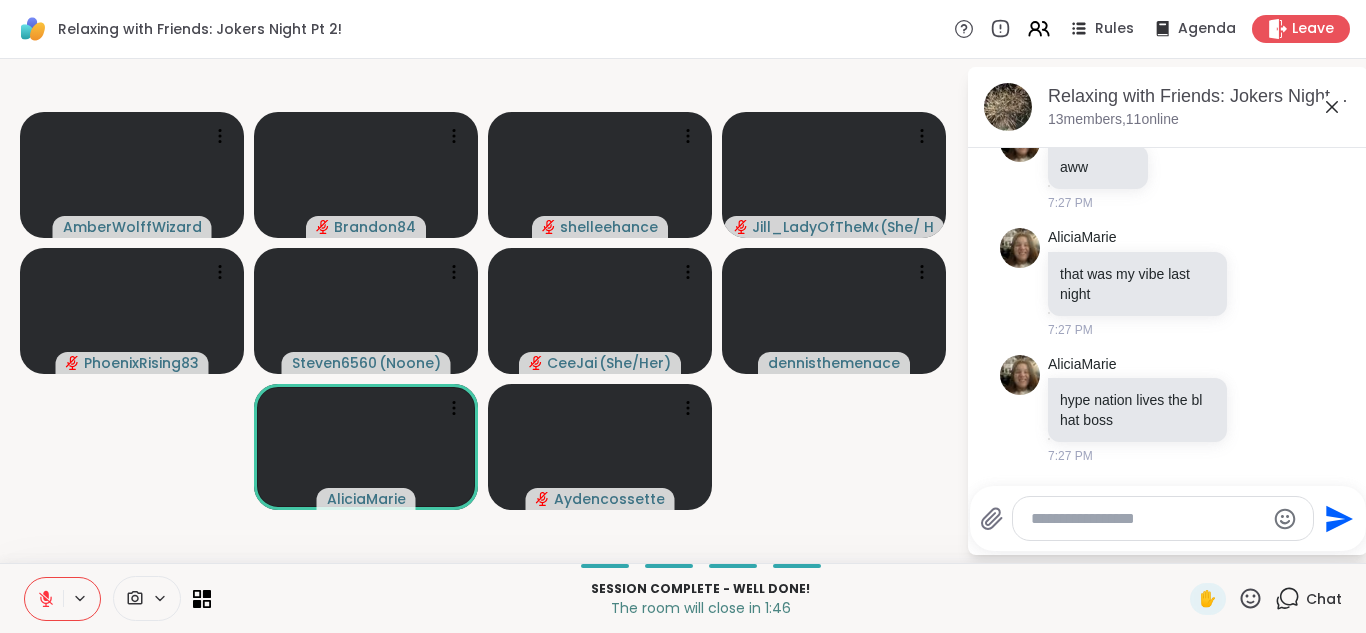 click 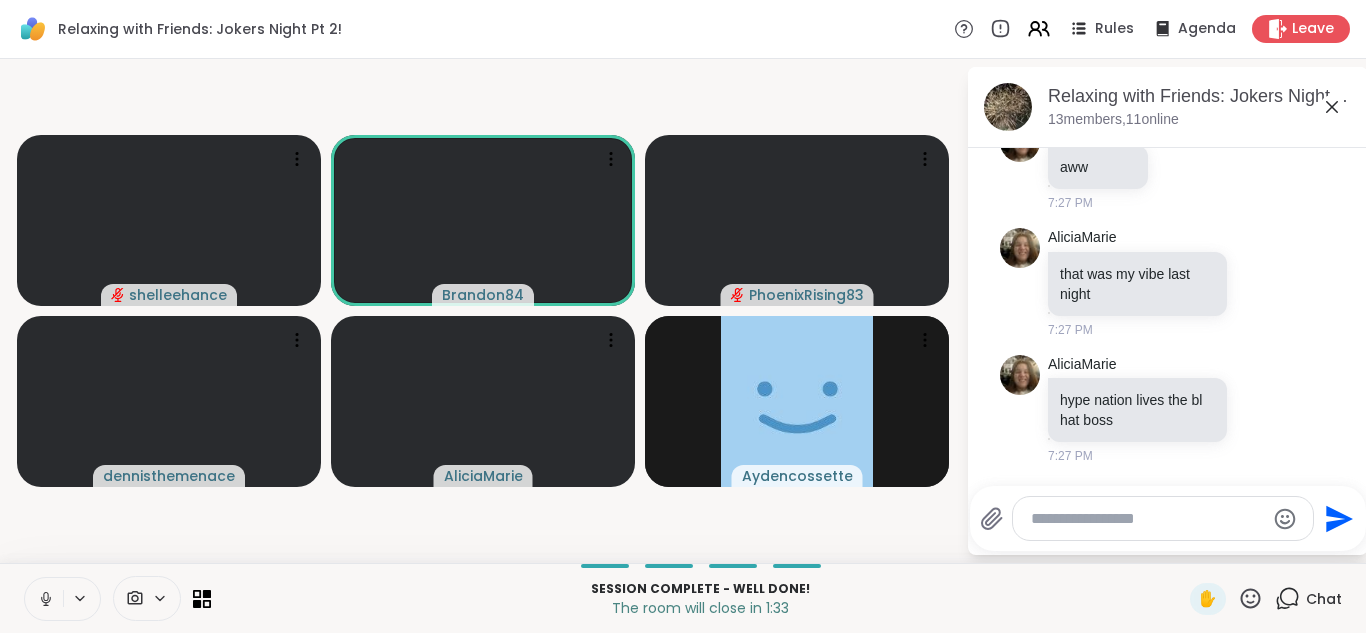 click 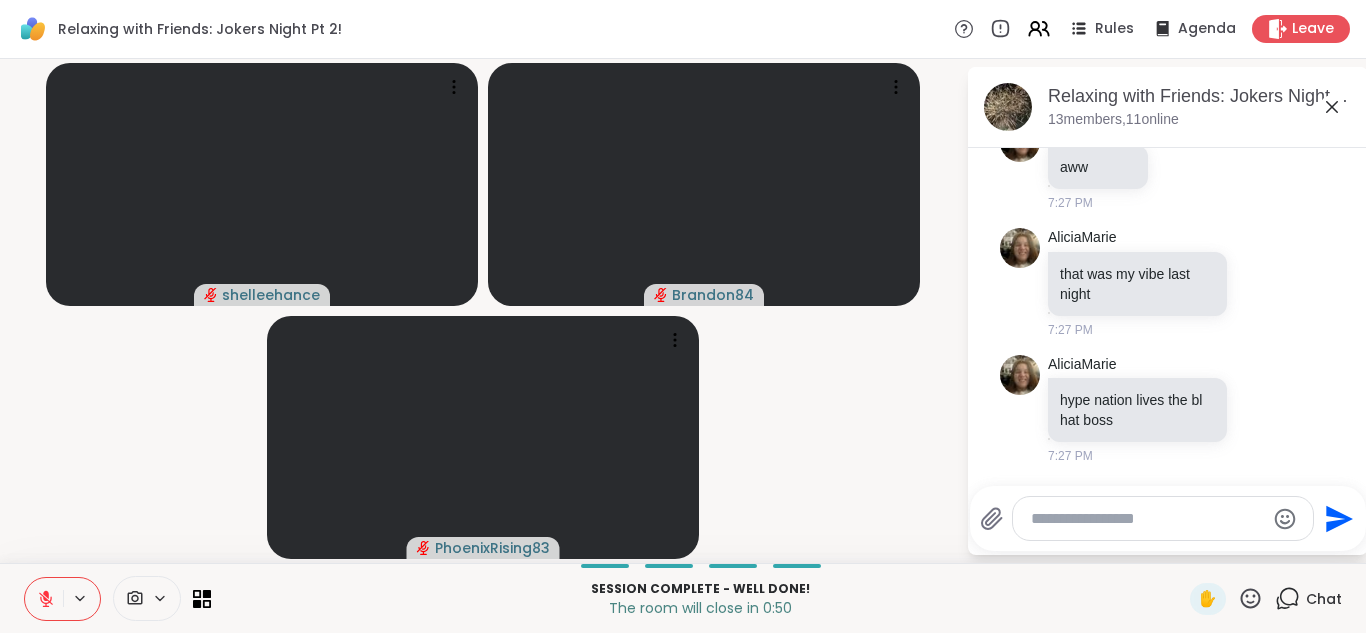 click at bounding box center (44, 599) 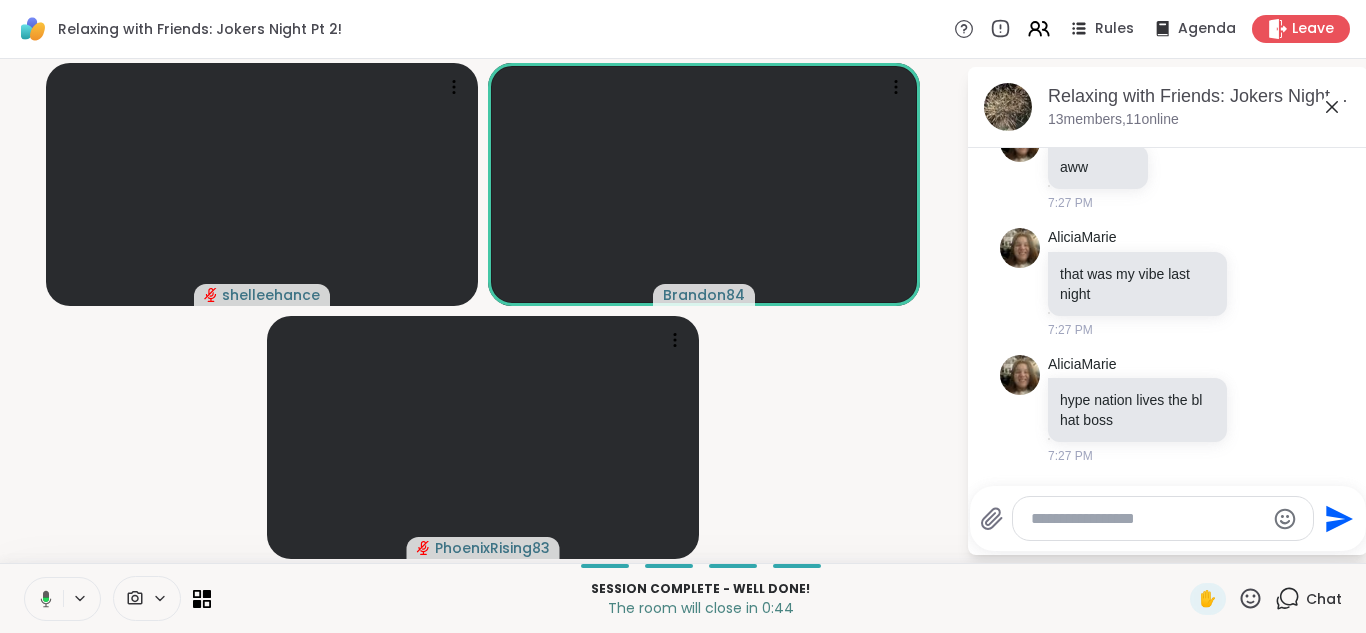 click at bounding box center [42, 599] 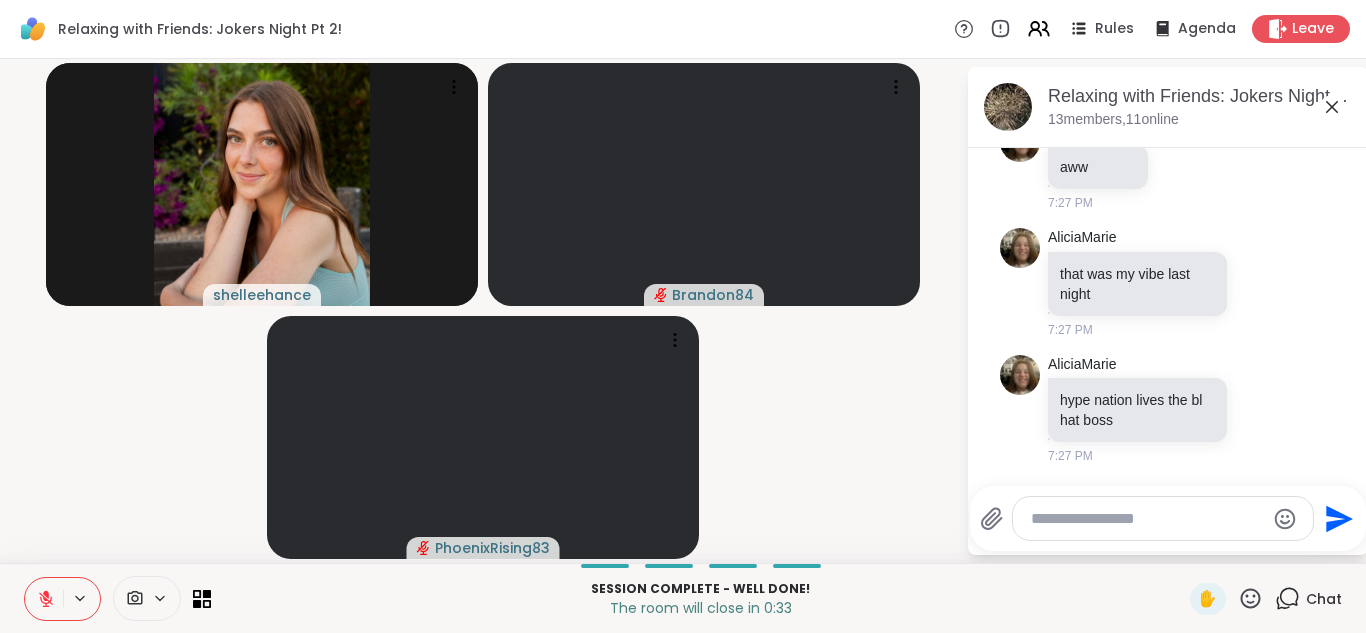 click at bounding box center [44, 599] 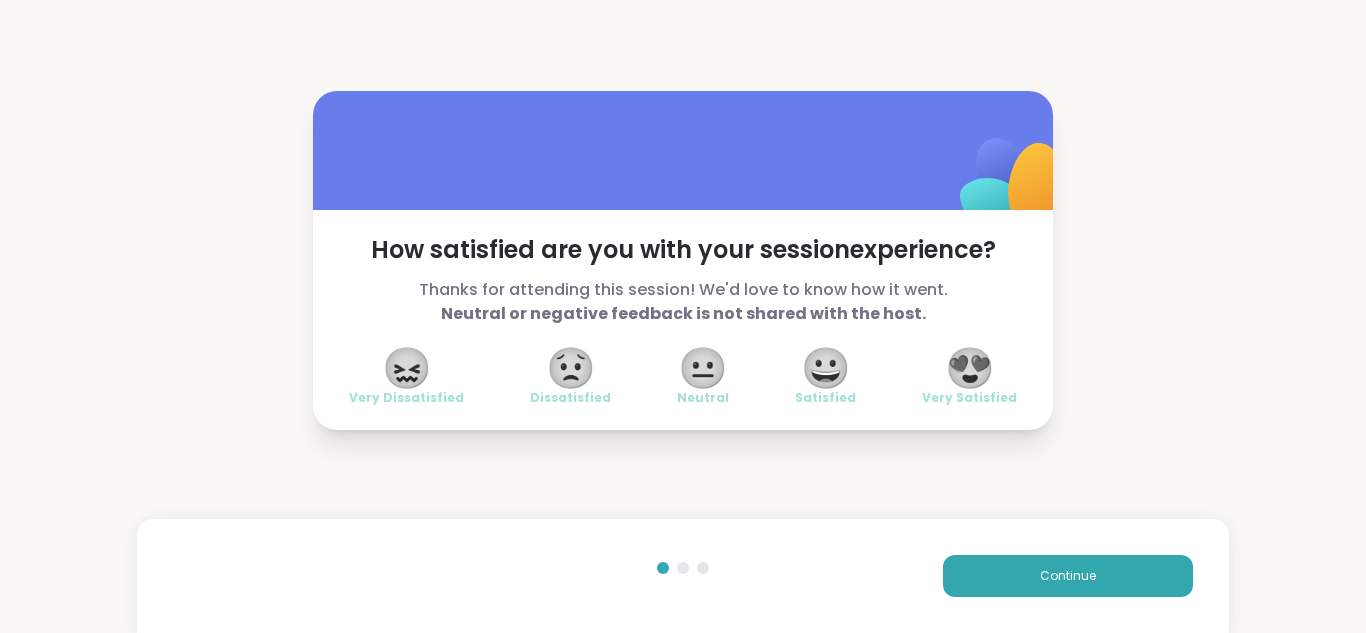 click on "😍" at bounding box center [970, 368] 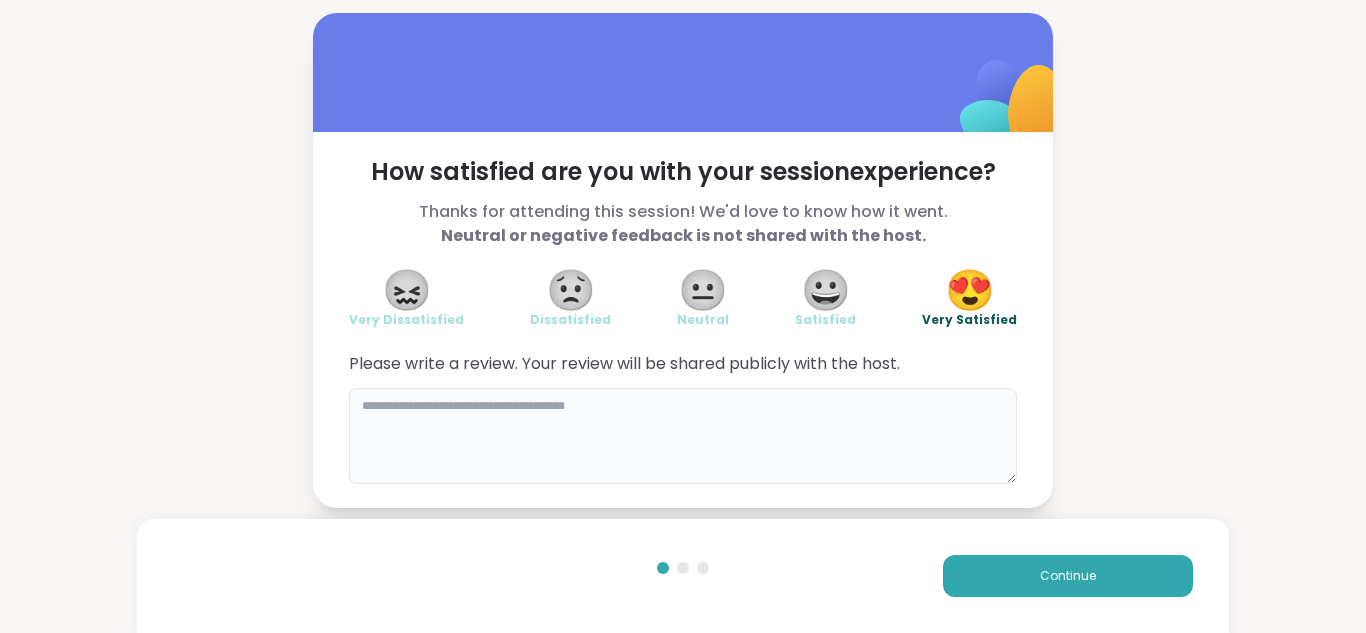 click at bounding box center (683, 436) 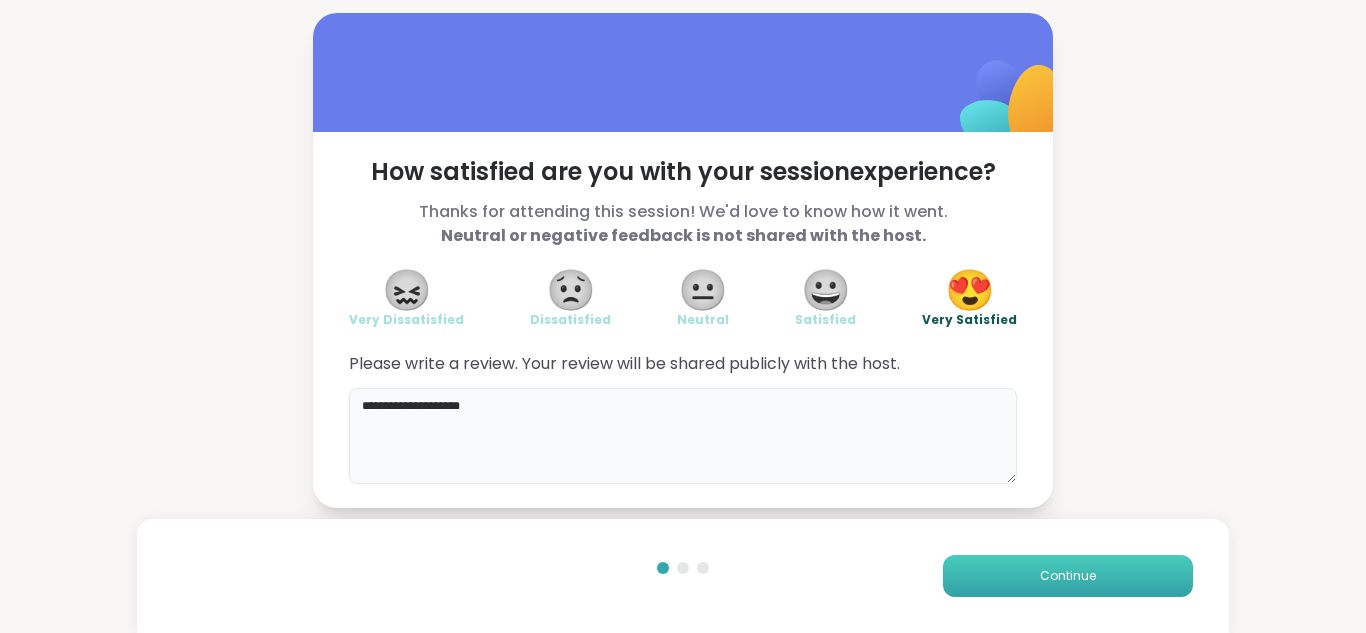 type on "**********" 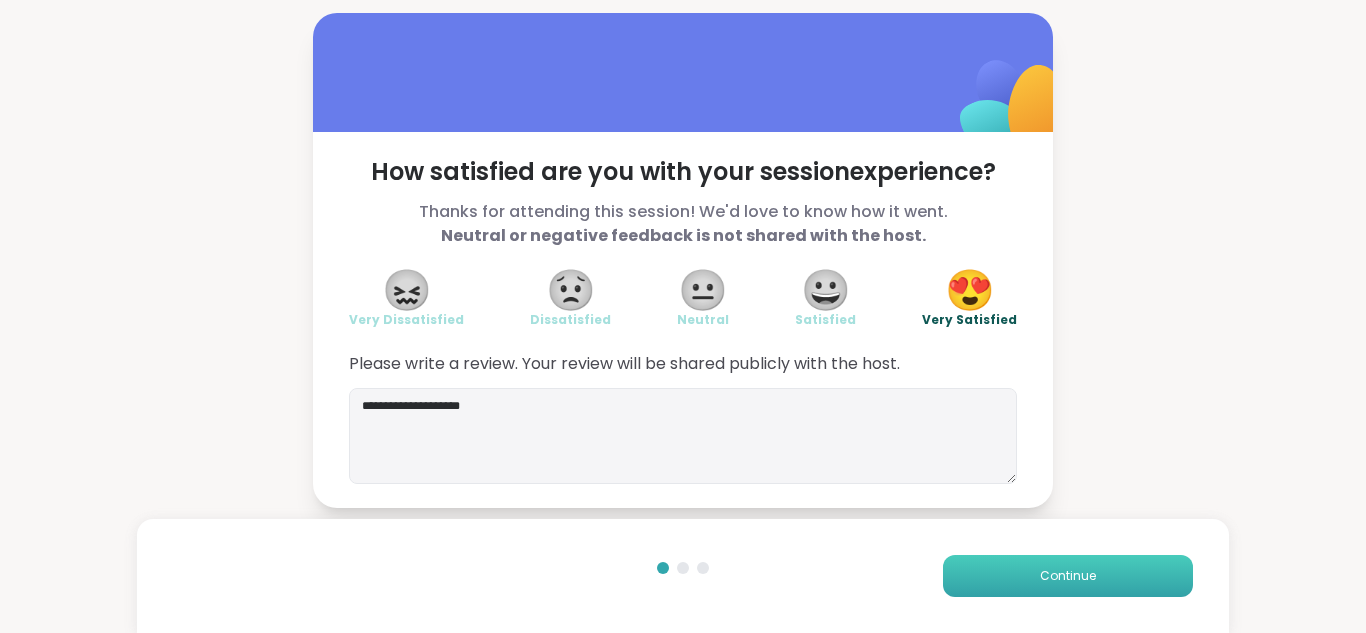 click on "Continue" at bounding box center [1068, 576] 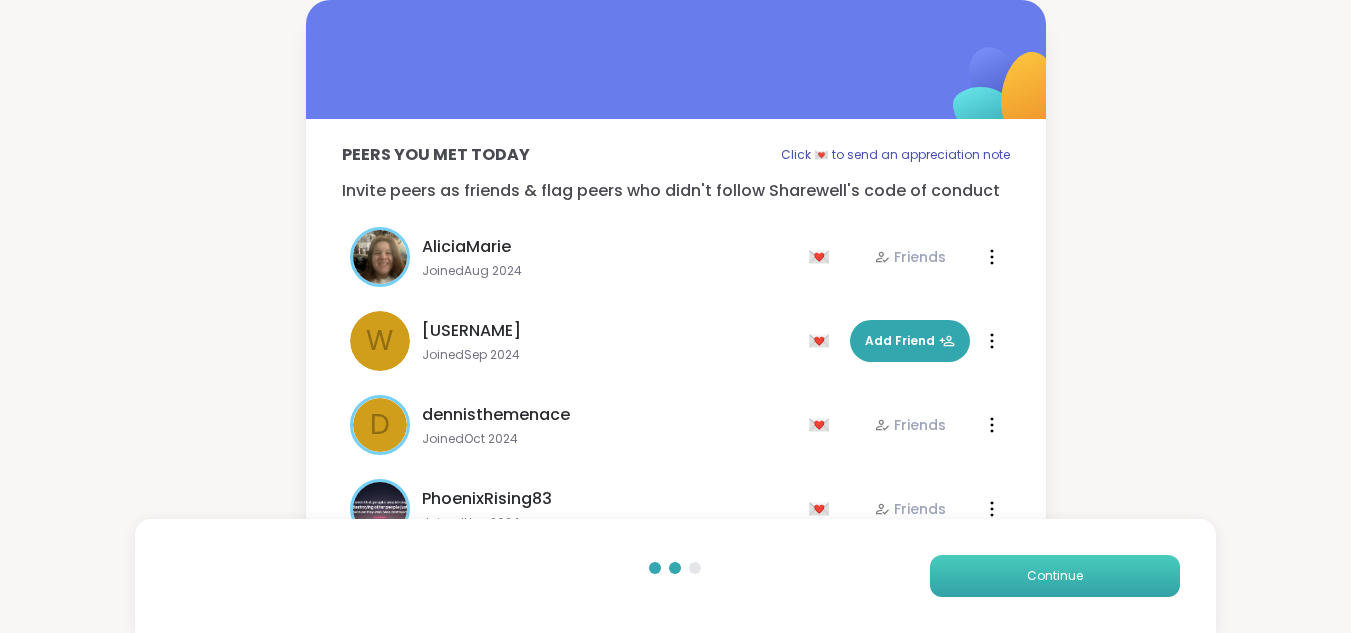 click on "Continue" at bounding box center (1055, 576) 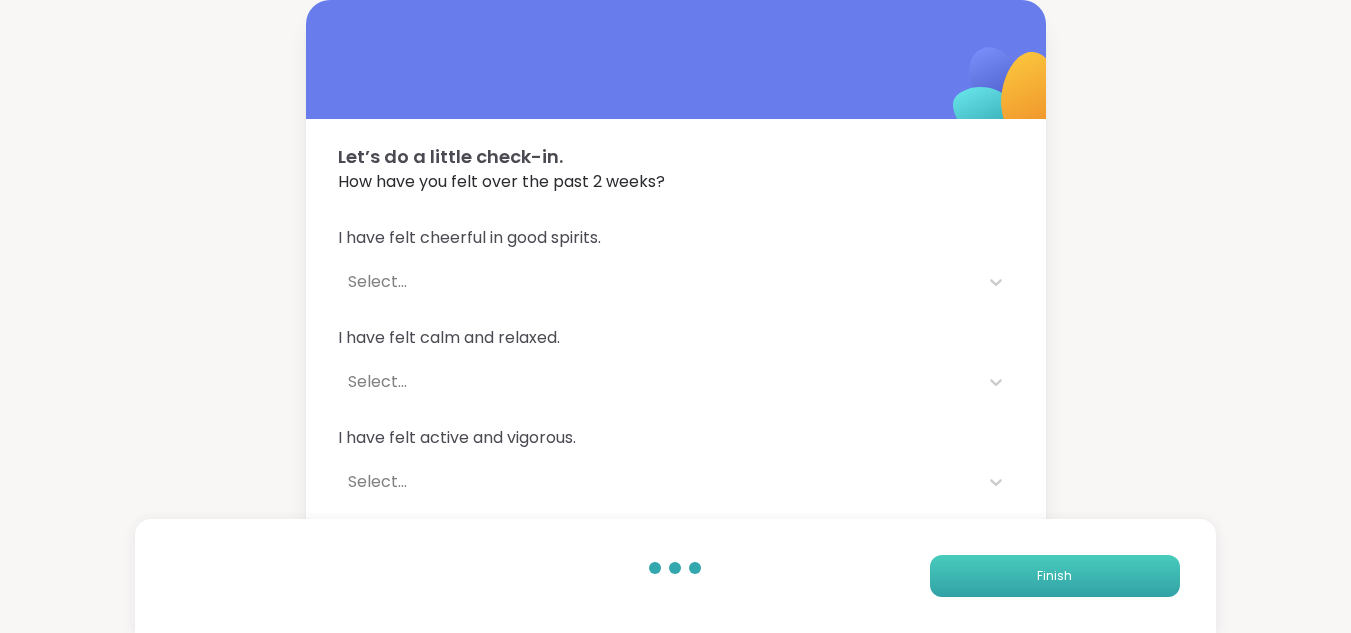 click on "Finish" at bounding box center (1055, 576) 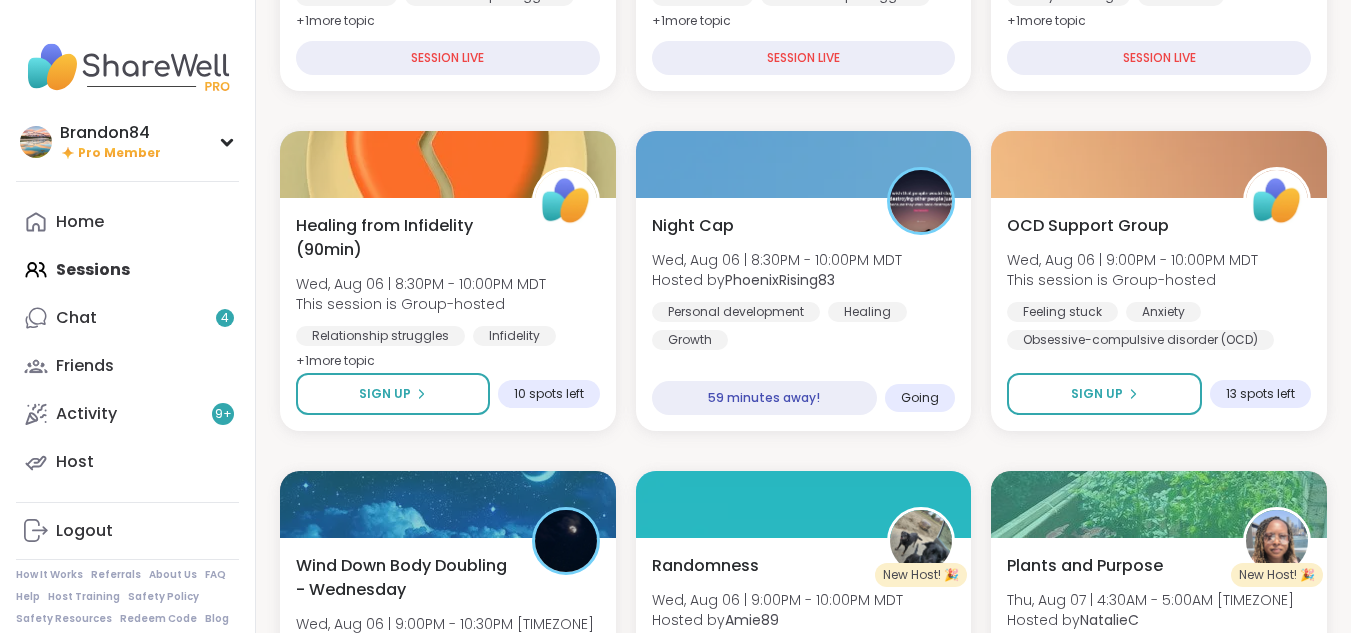 scroll, scrollTop: 586, scrollLeft: 0, axis: vertical 